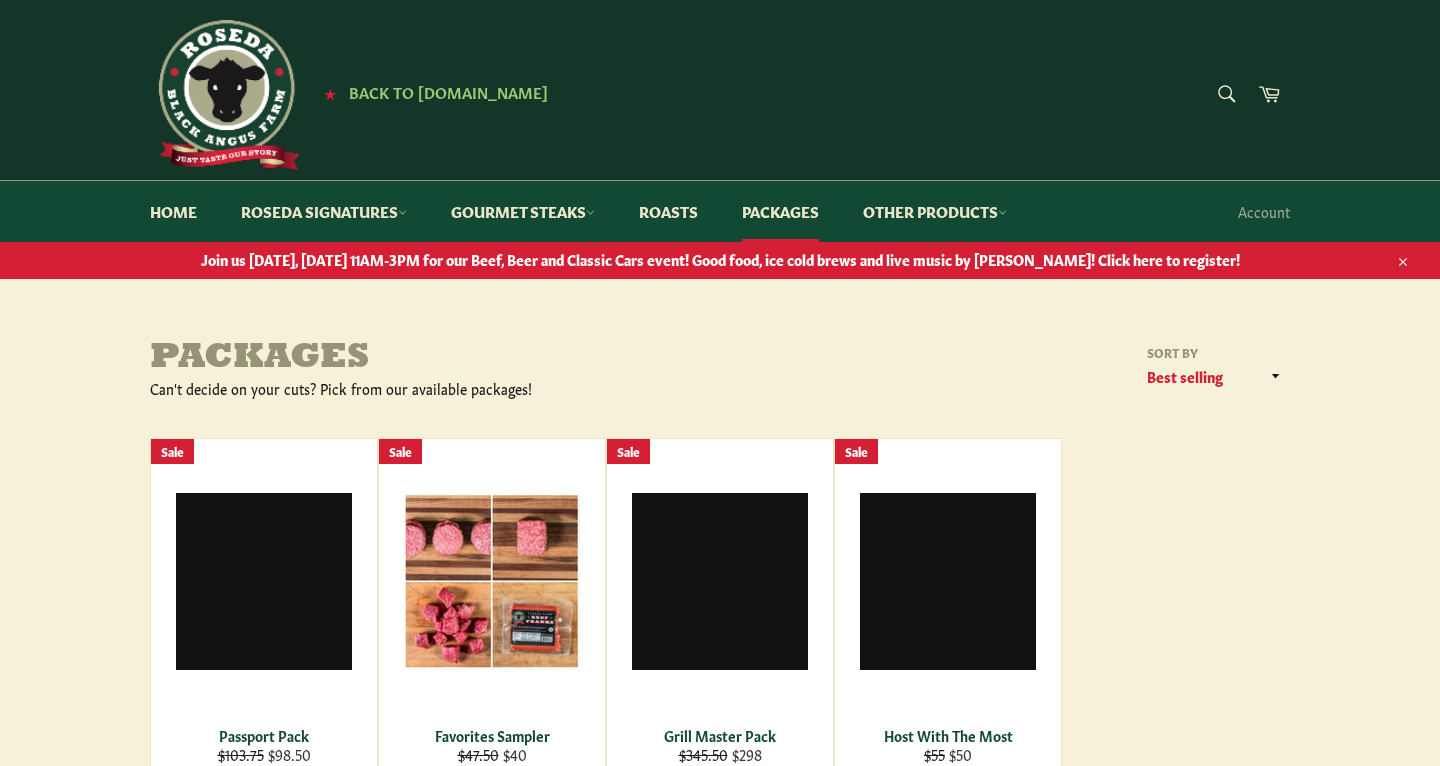 scroll, scrollTop: 0, scrollLeft: 0, axis: both 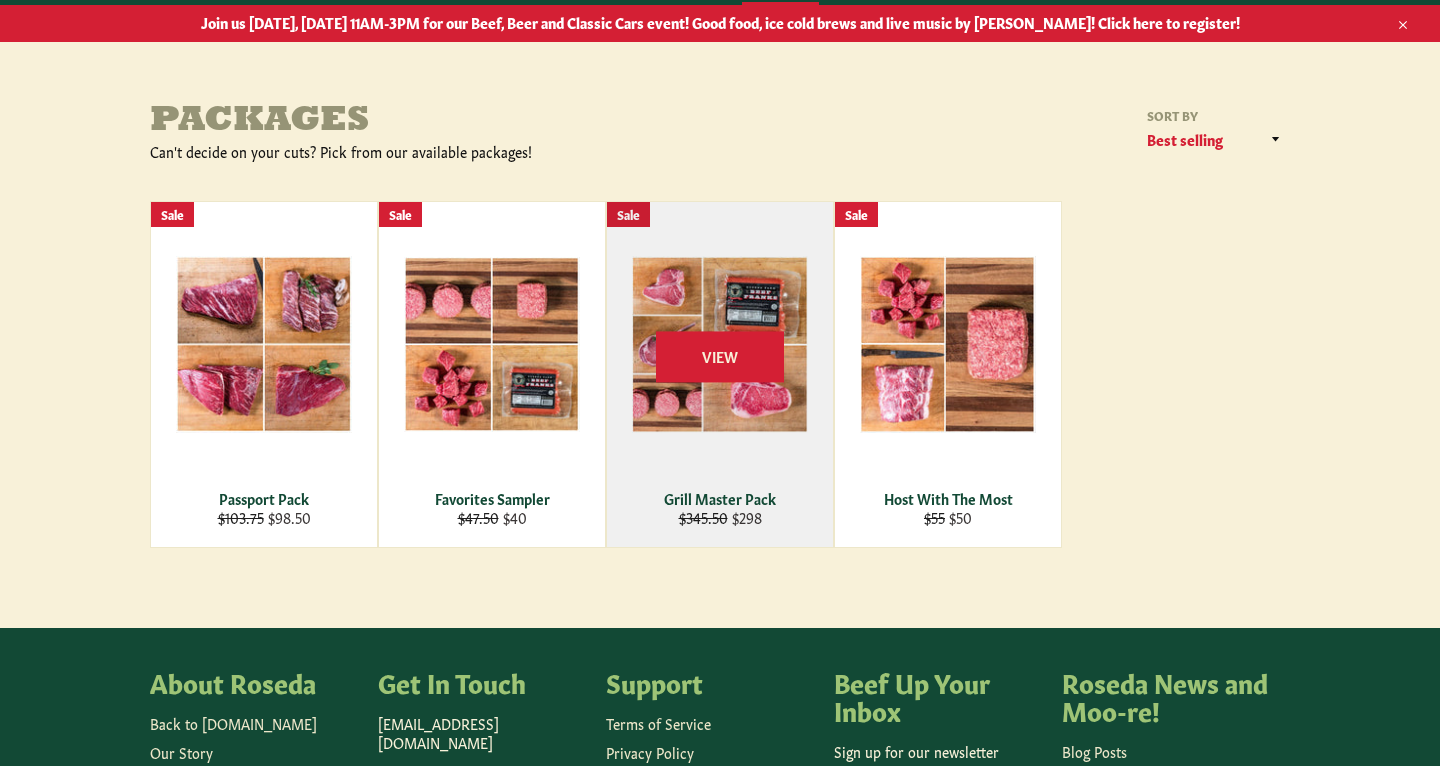 click on "Grill Master Pack" at bounding box center [720, 498] 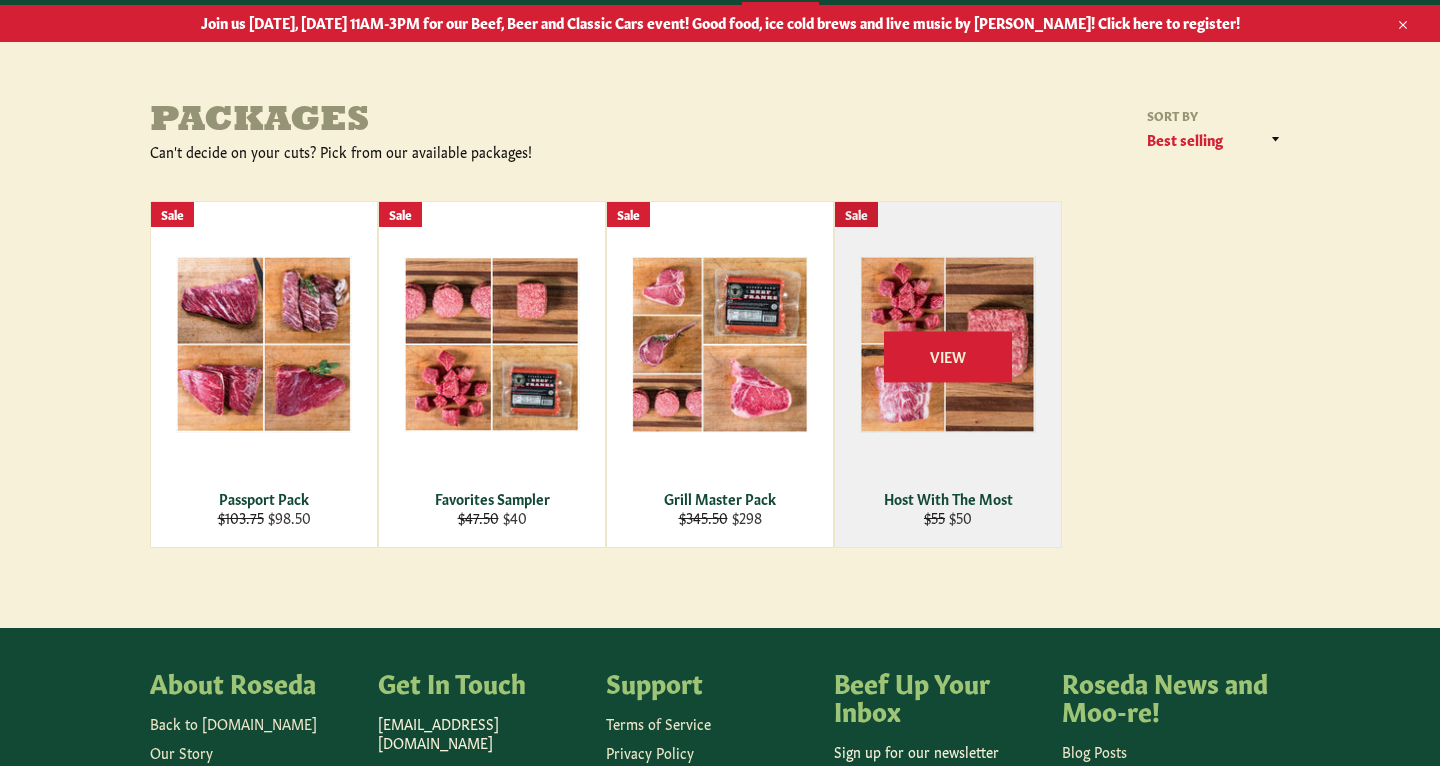 click on "Host With The Most" at bounding box center [948, 498] 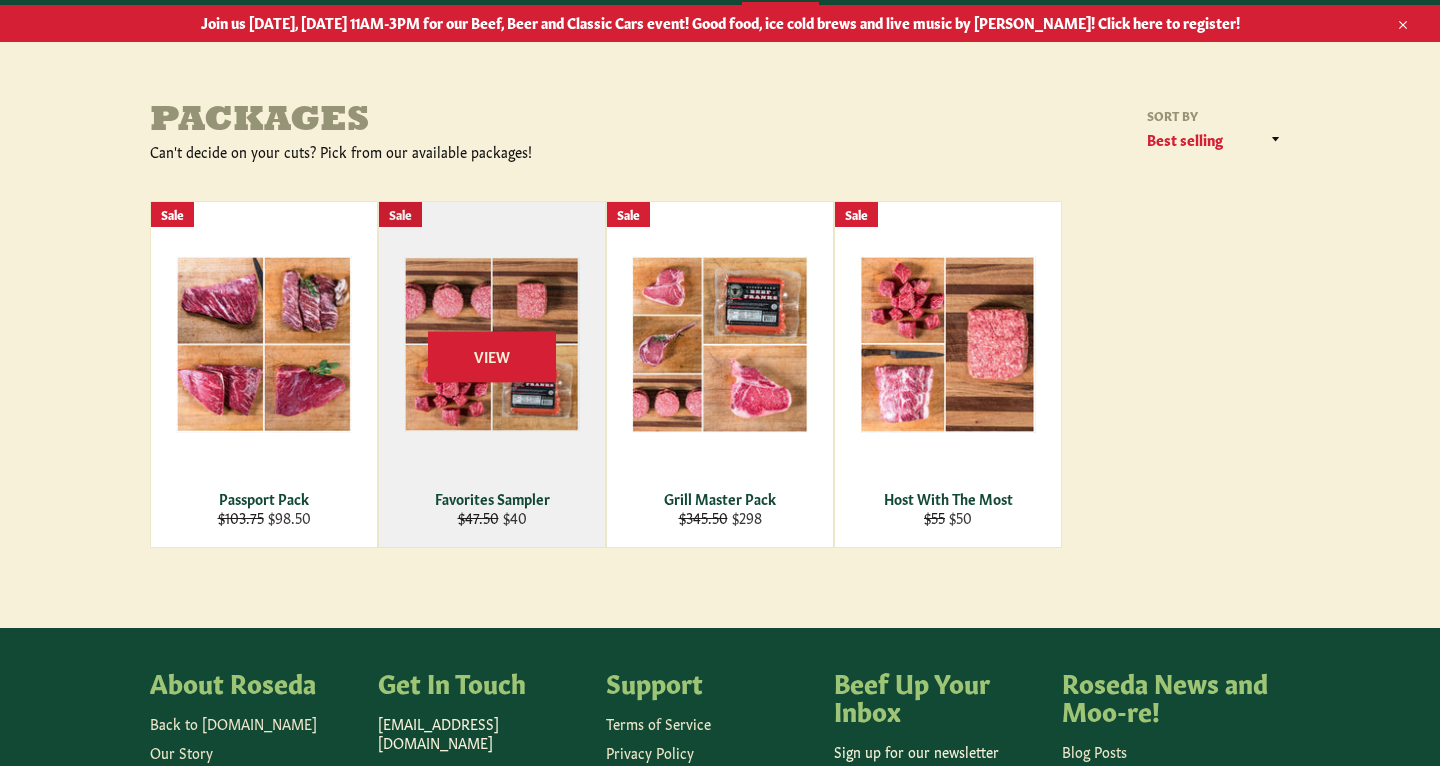 click on "Favorites Sampler" at bounding box center [492, 498] 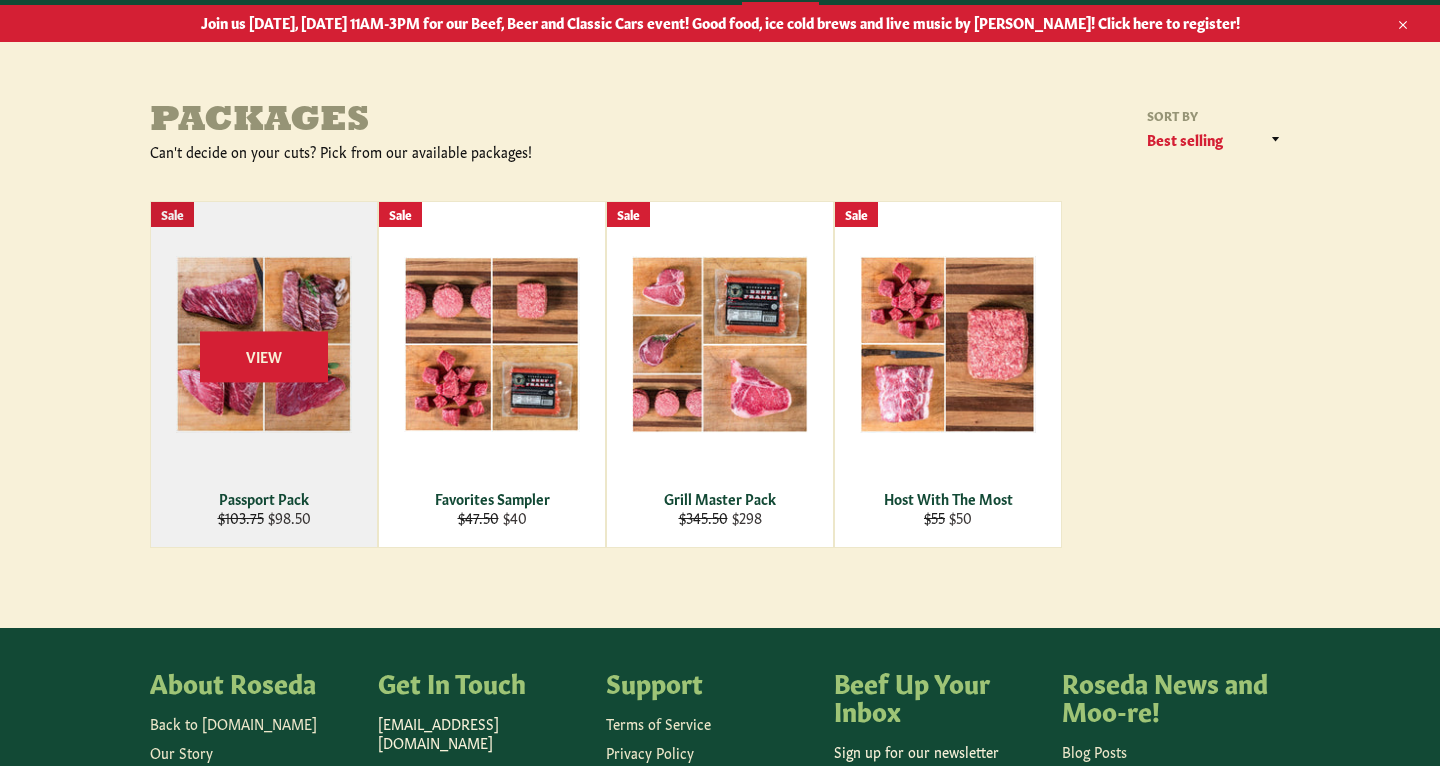 click on "Passport Pack" at bounding box center [264, 498] 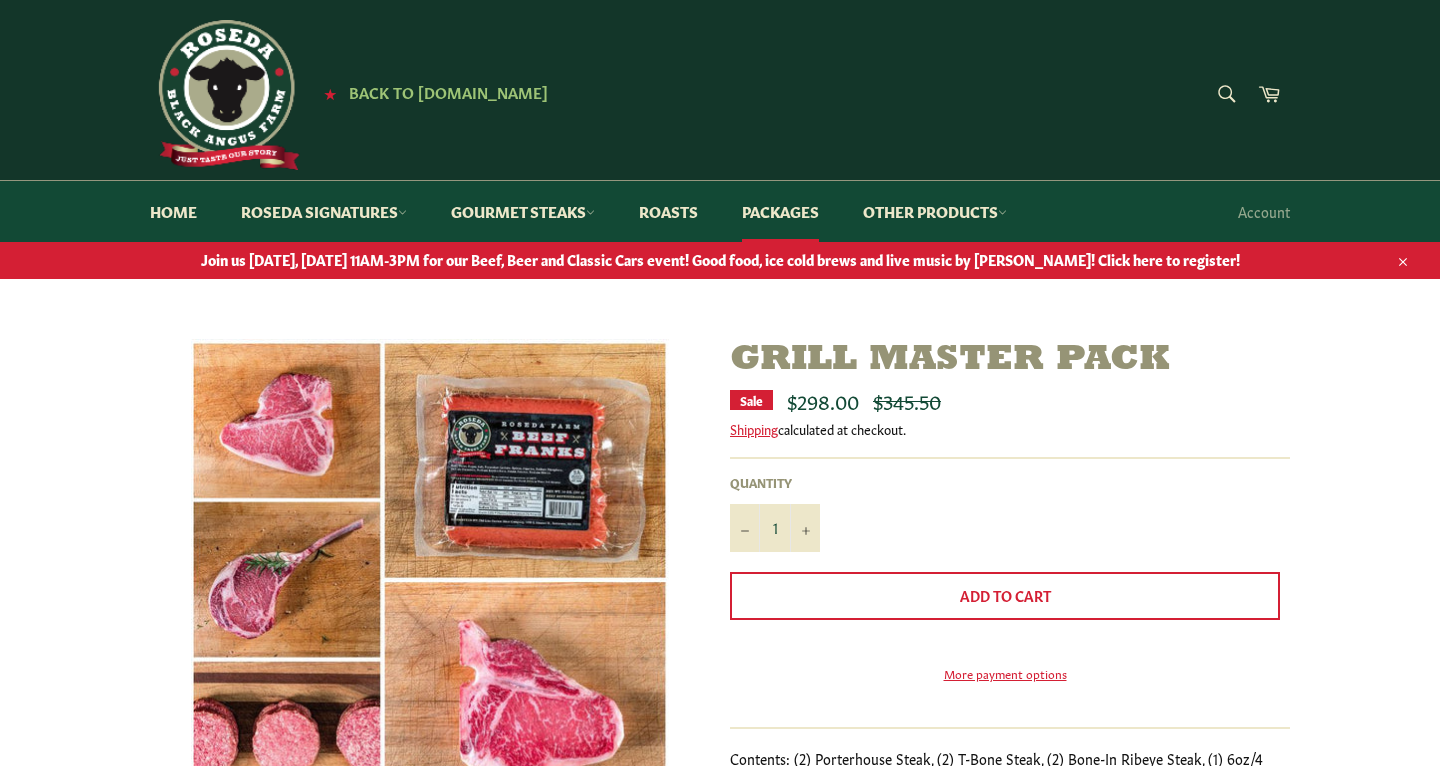 scroll, scrollTop: 0, scrollLeft: 0, axis: both 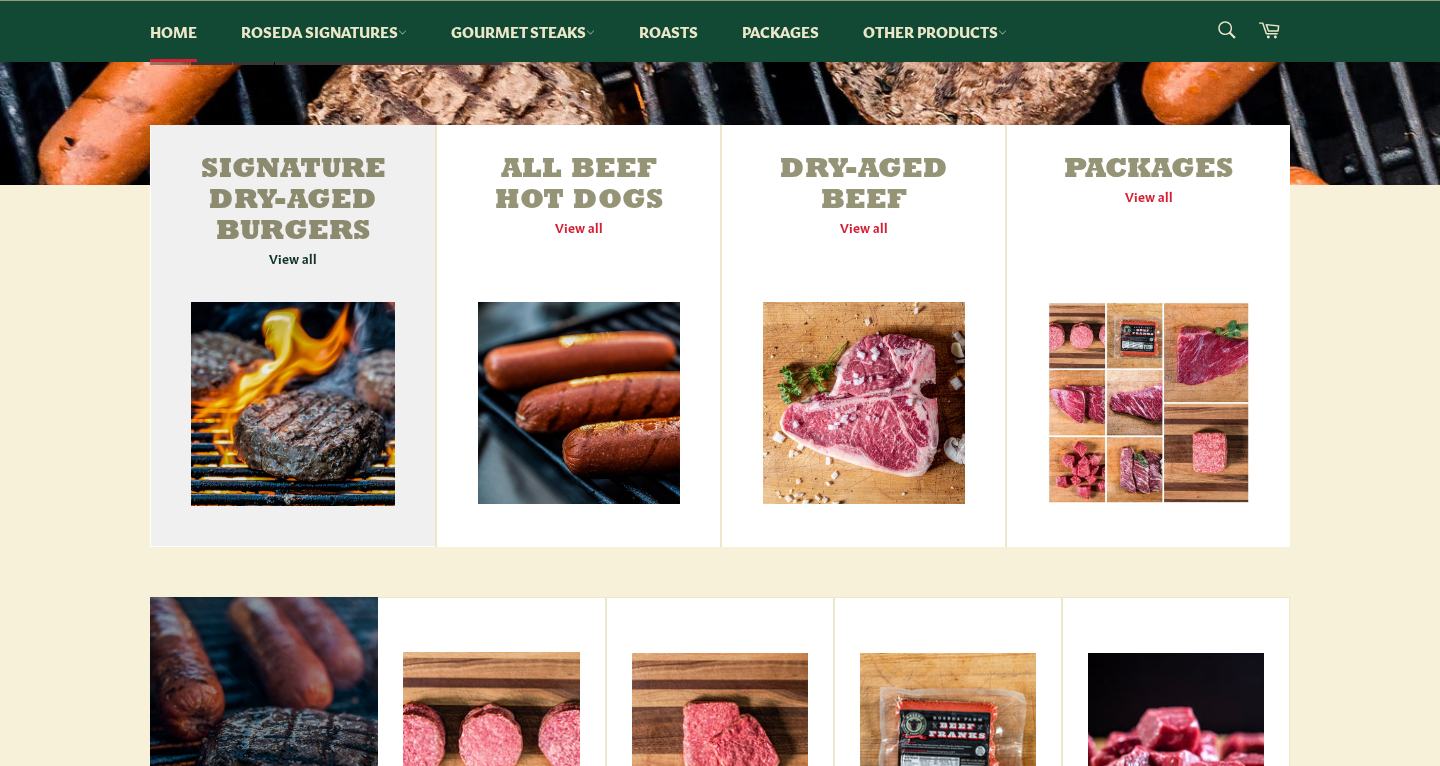 click on "Signature Dry-Aged Burgers
View all" at bounding box center [292, 336] 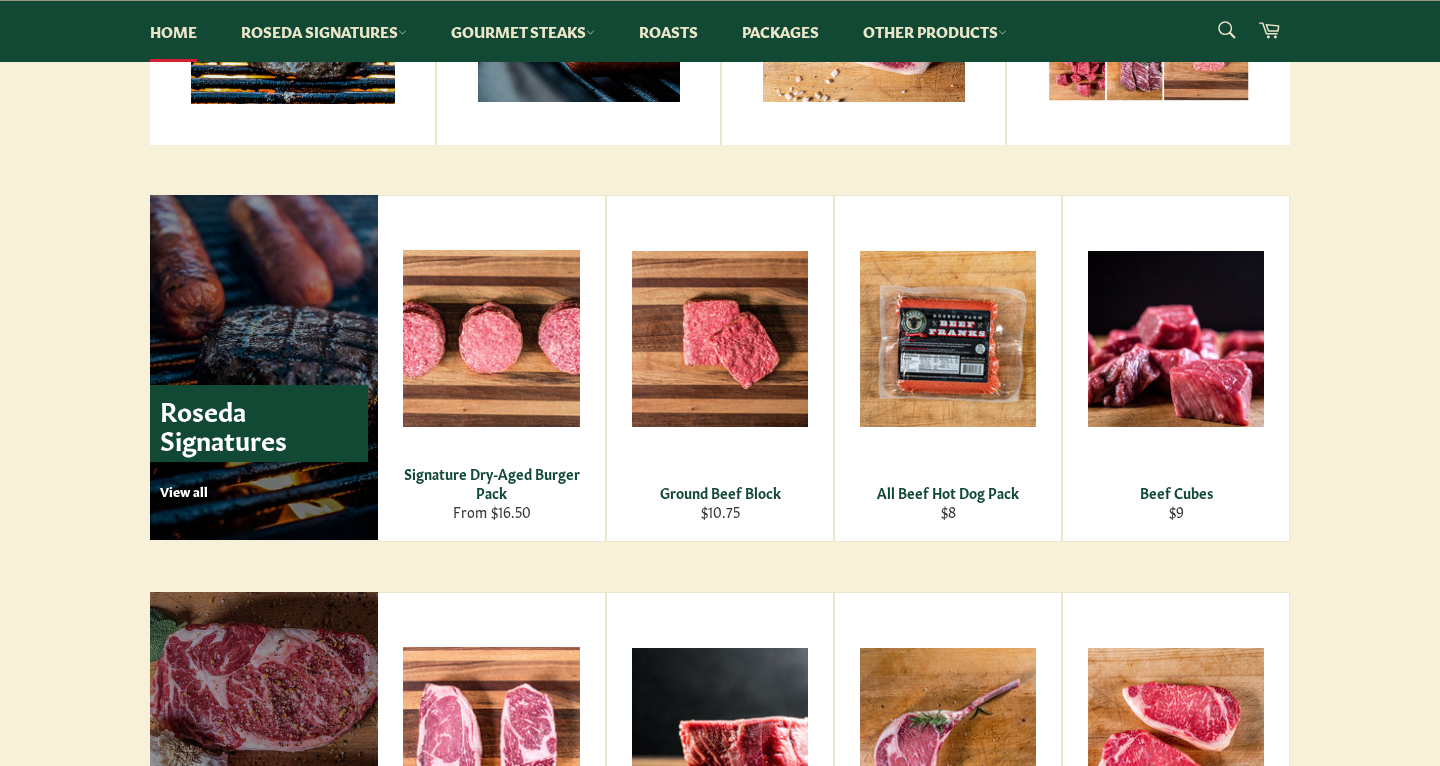 scroll, scrollTop: 1109, scrollLeft: 0, axis: vertical 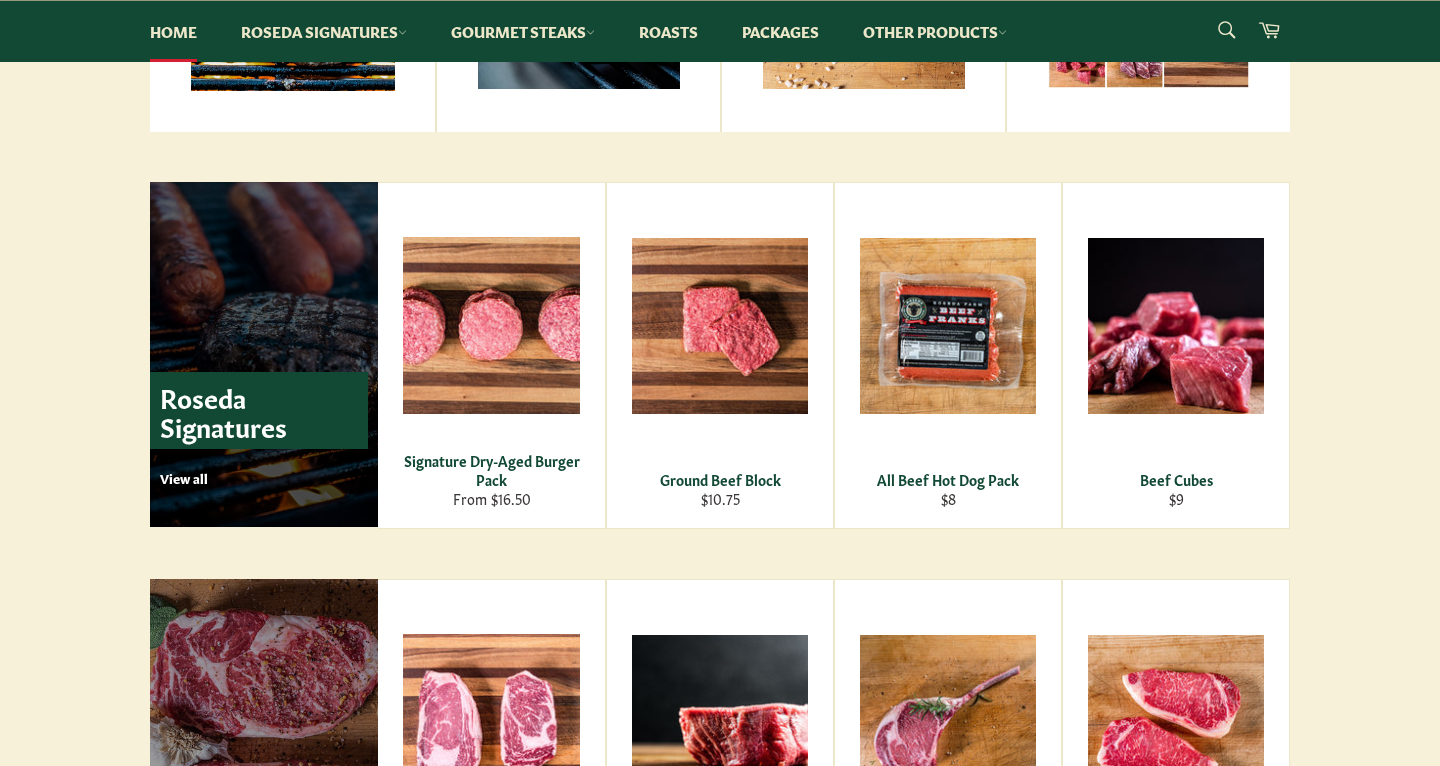 click on "View all" at bounding box center [264, 478] 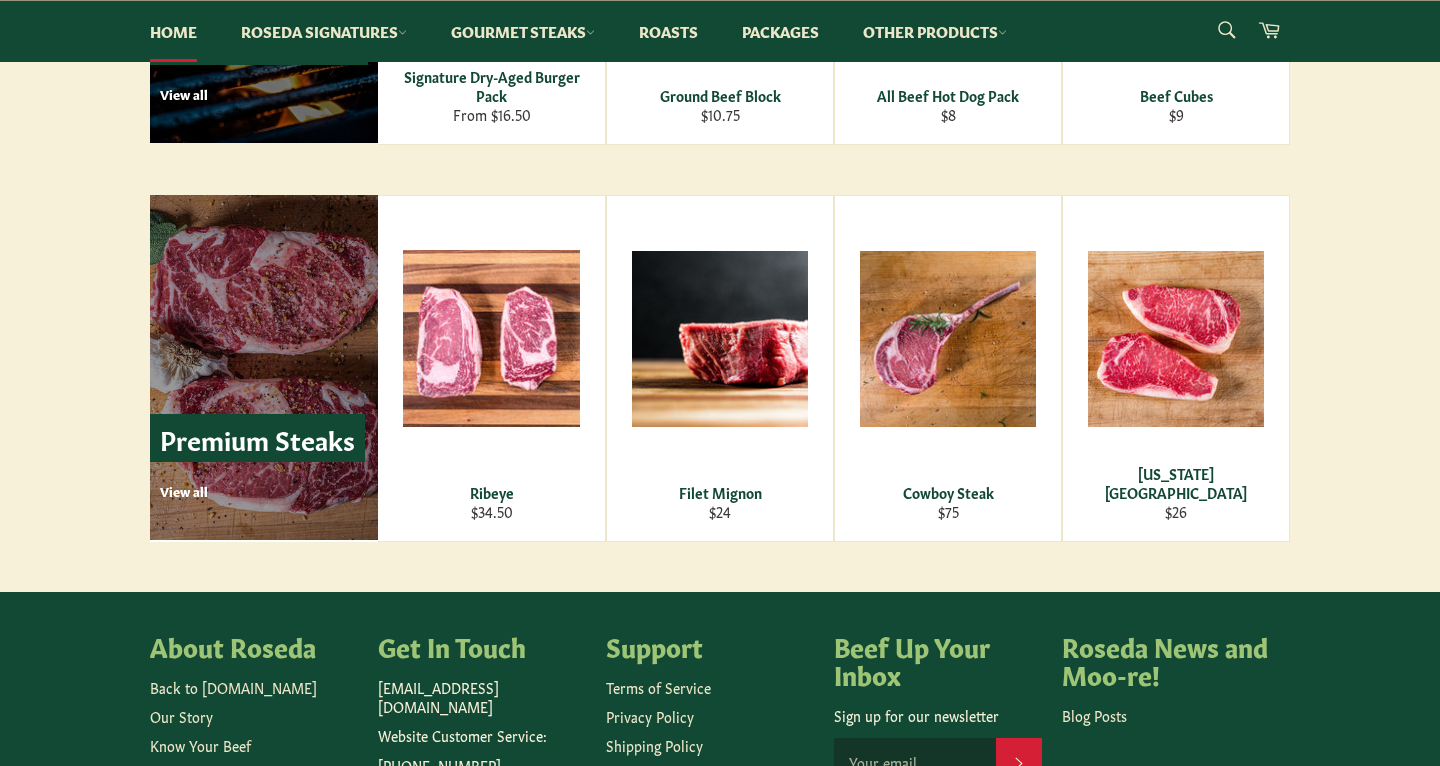 scroll, scrollTop: 1495, scrollLeft: 0, axis: vertical 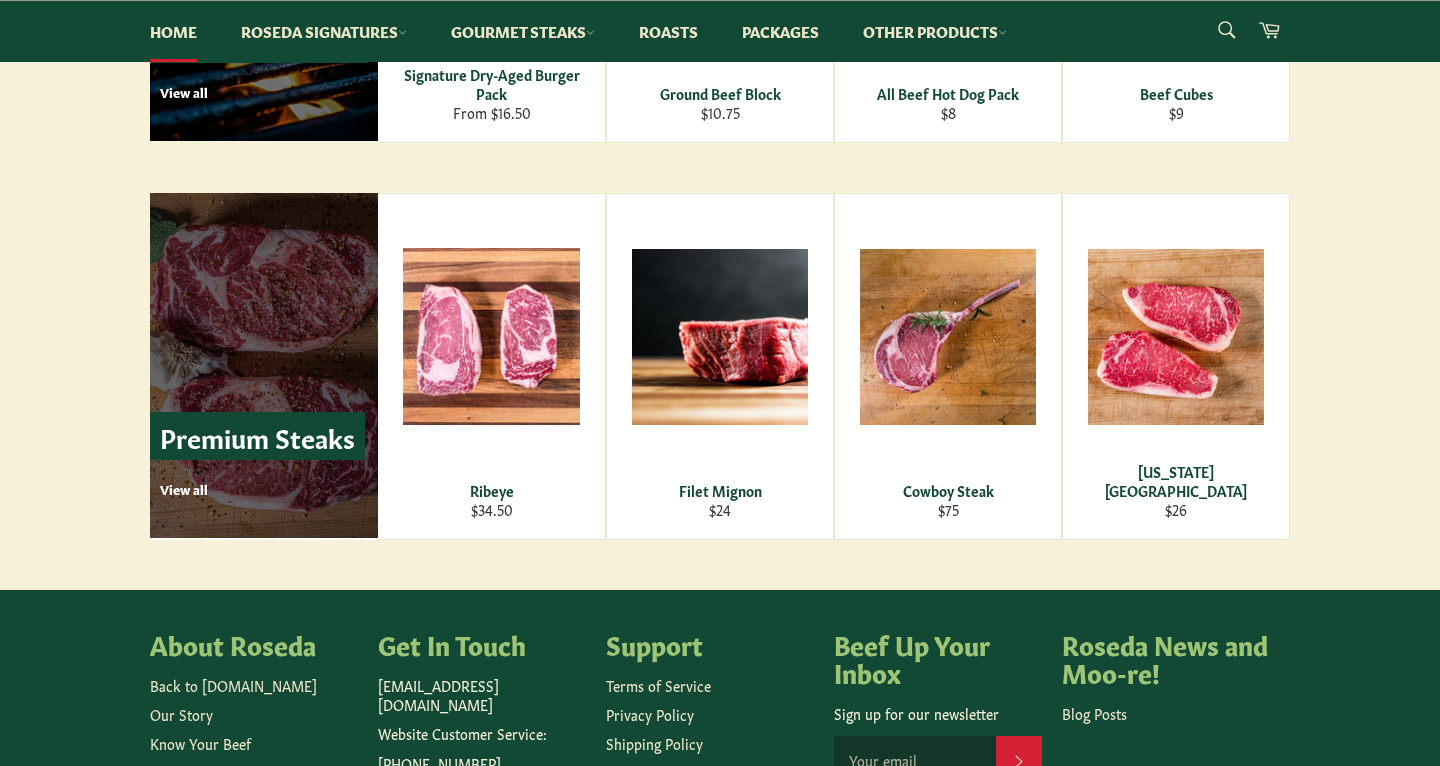click on "View all" at bounding box center (262, 489) 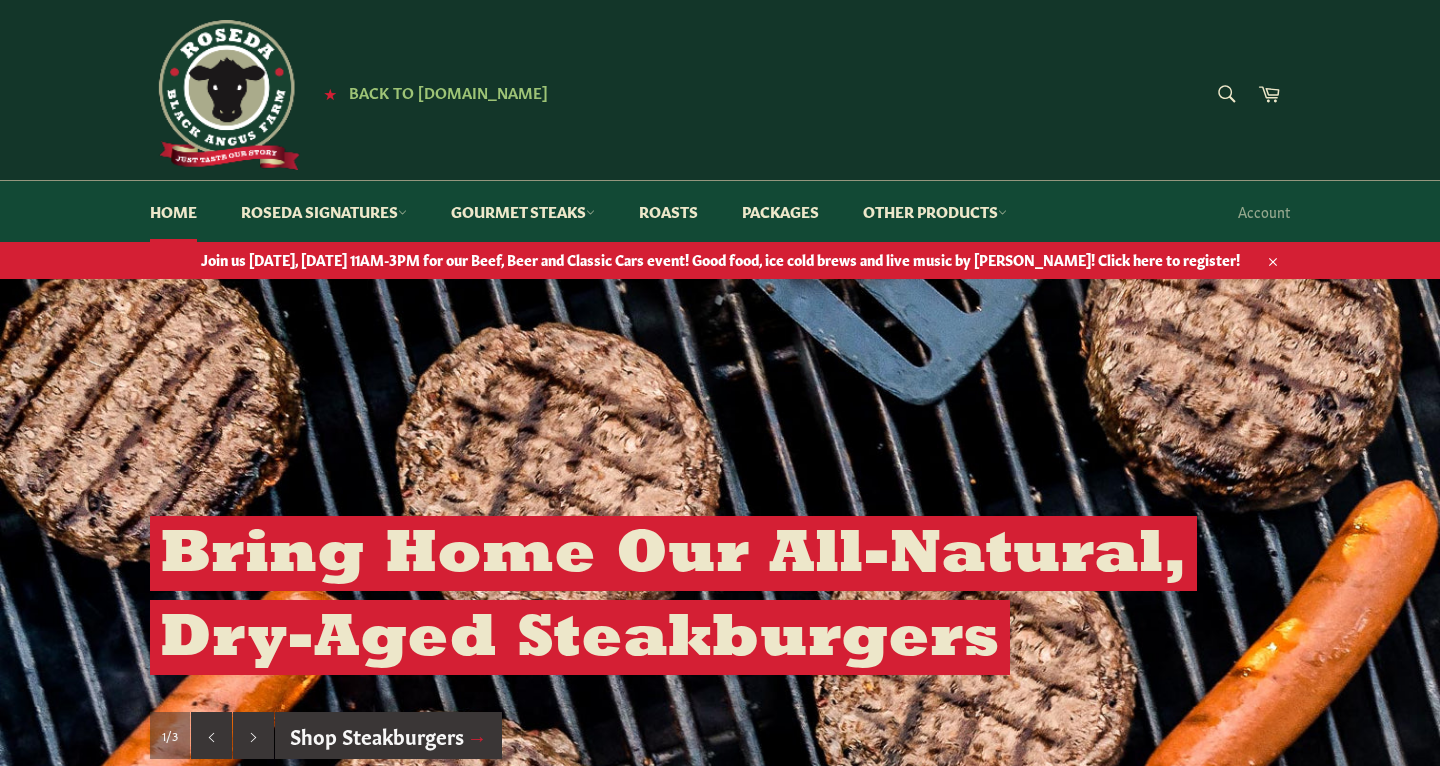 scroll, scrollTop: 0, scrollLeft: 0, axis: both 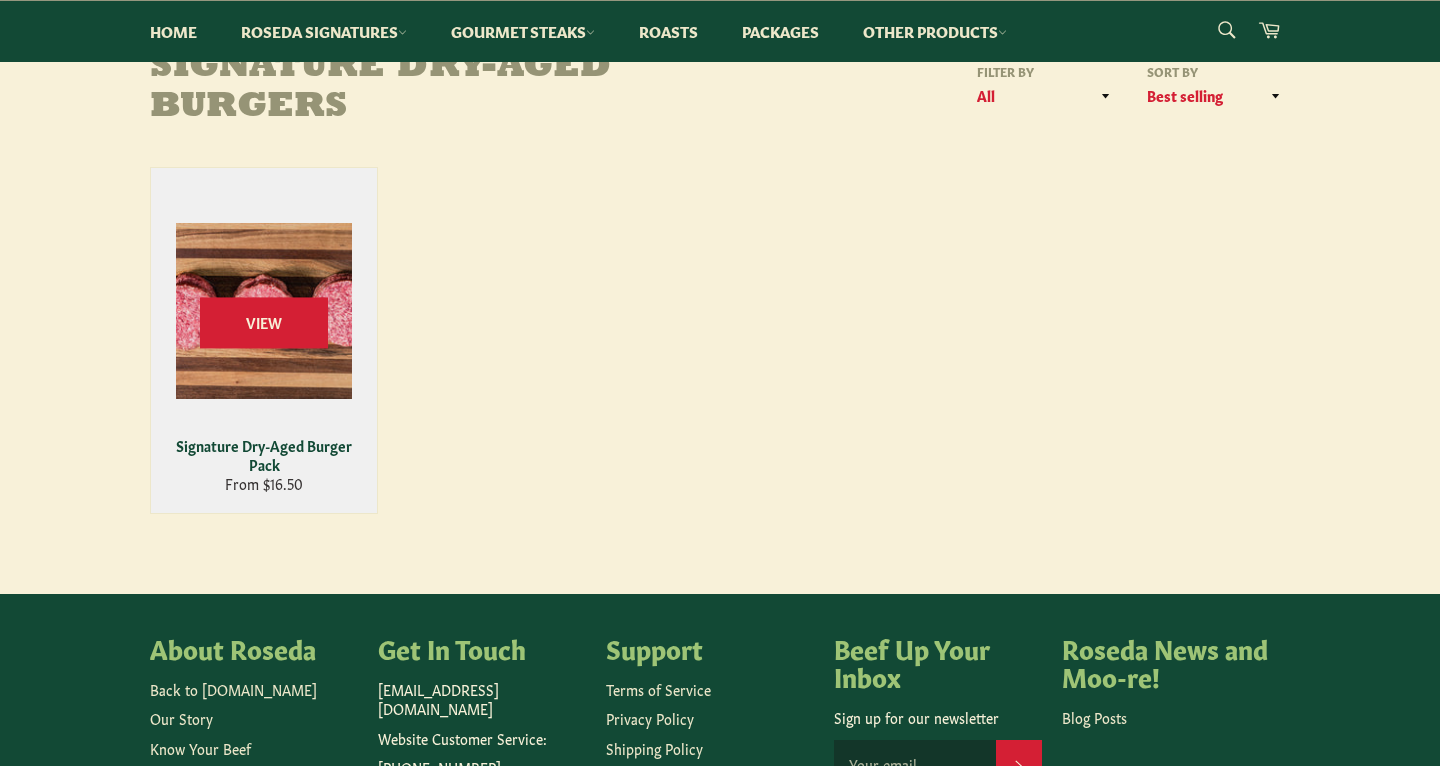 click on "Signature Dry-Aged Burger Pack" at bounding box center (264, 455) 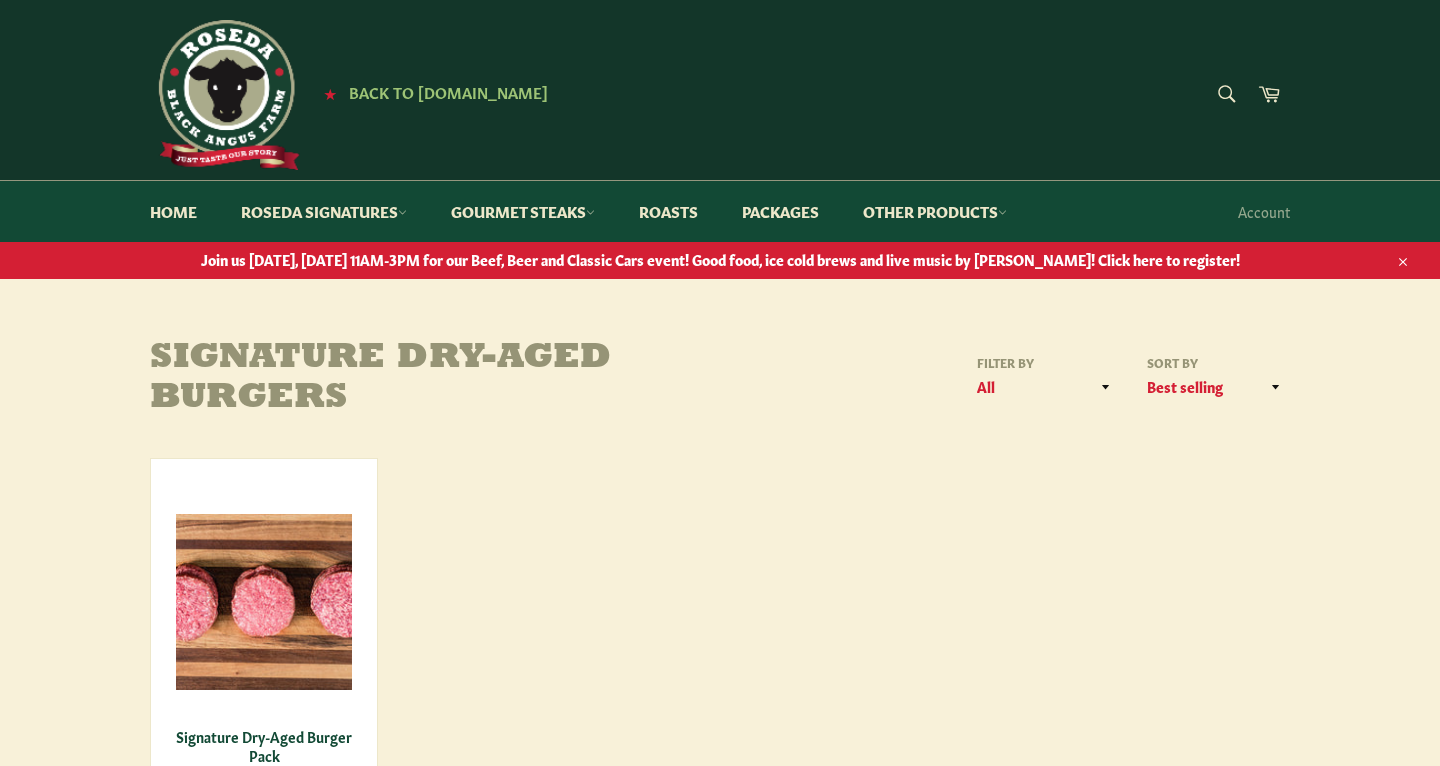 scroll, scrollTop: 0, scrollLeft: 0, axis: both 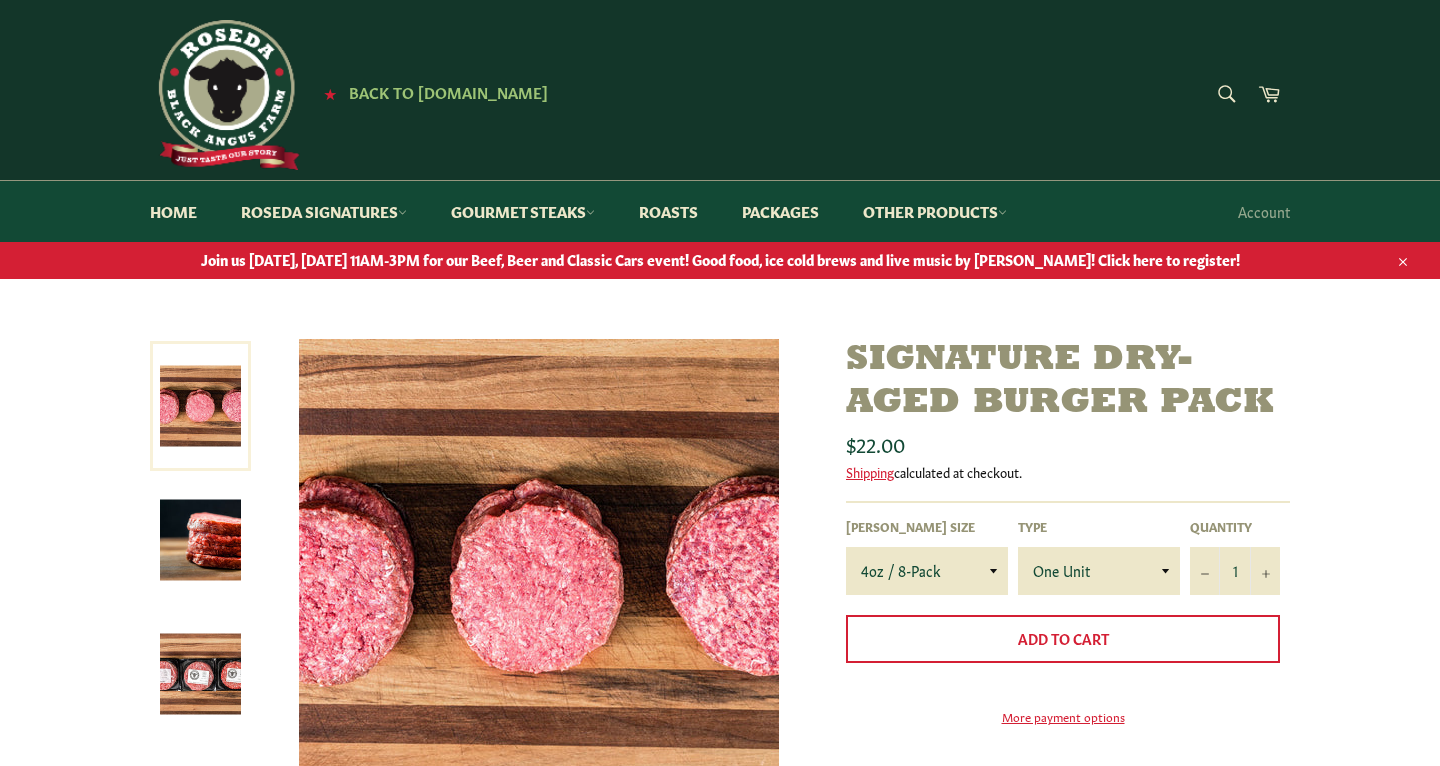click at bounding box center (200, 540) 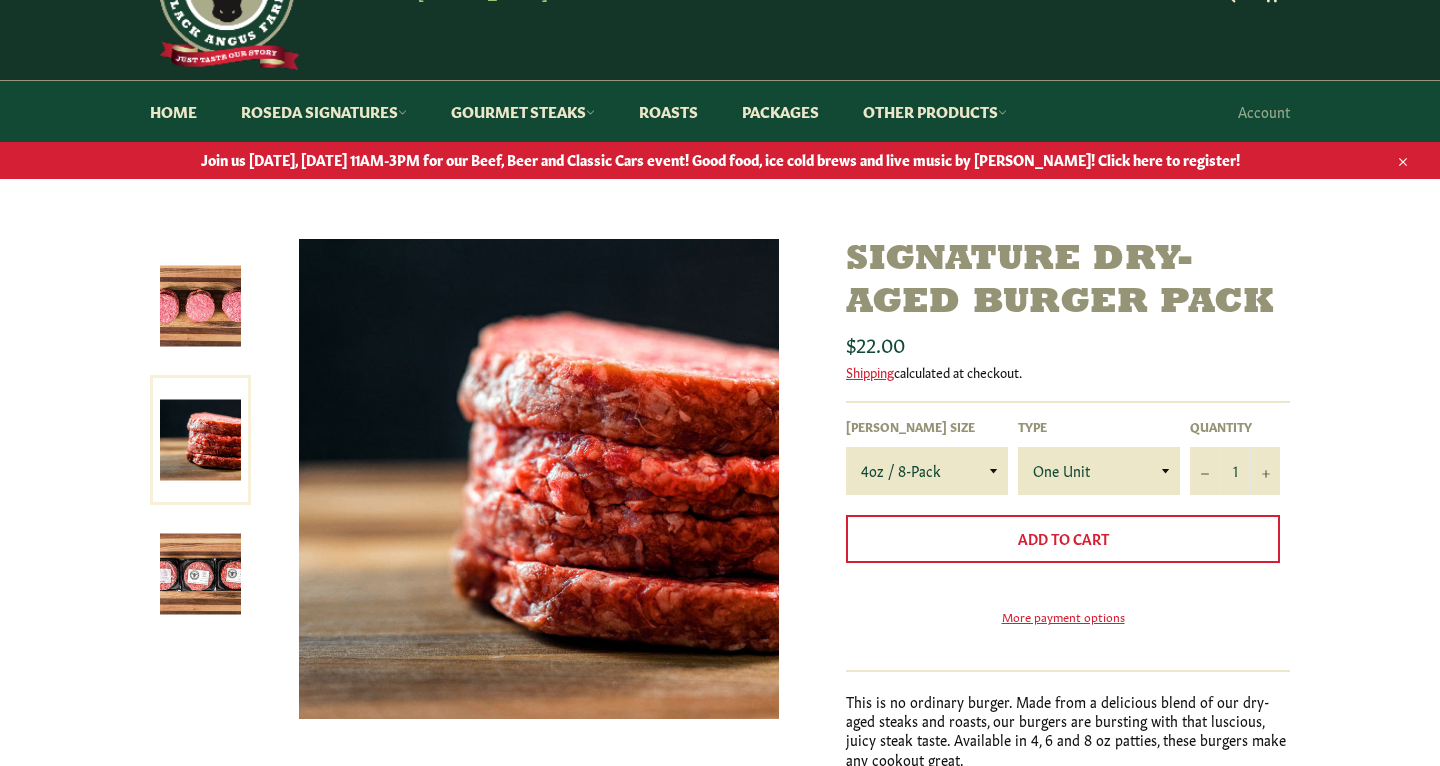 scroll, scrollTop: 103, scrollLeft: 0, axis: vertical 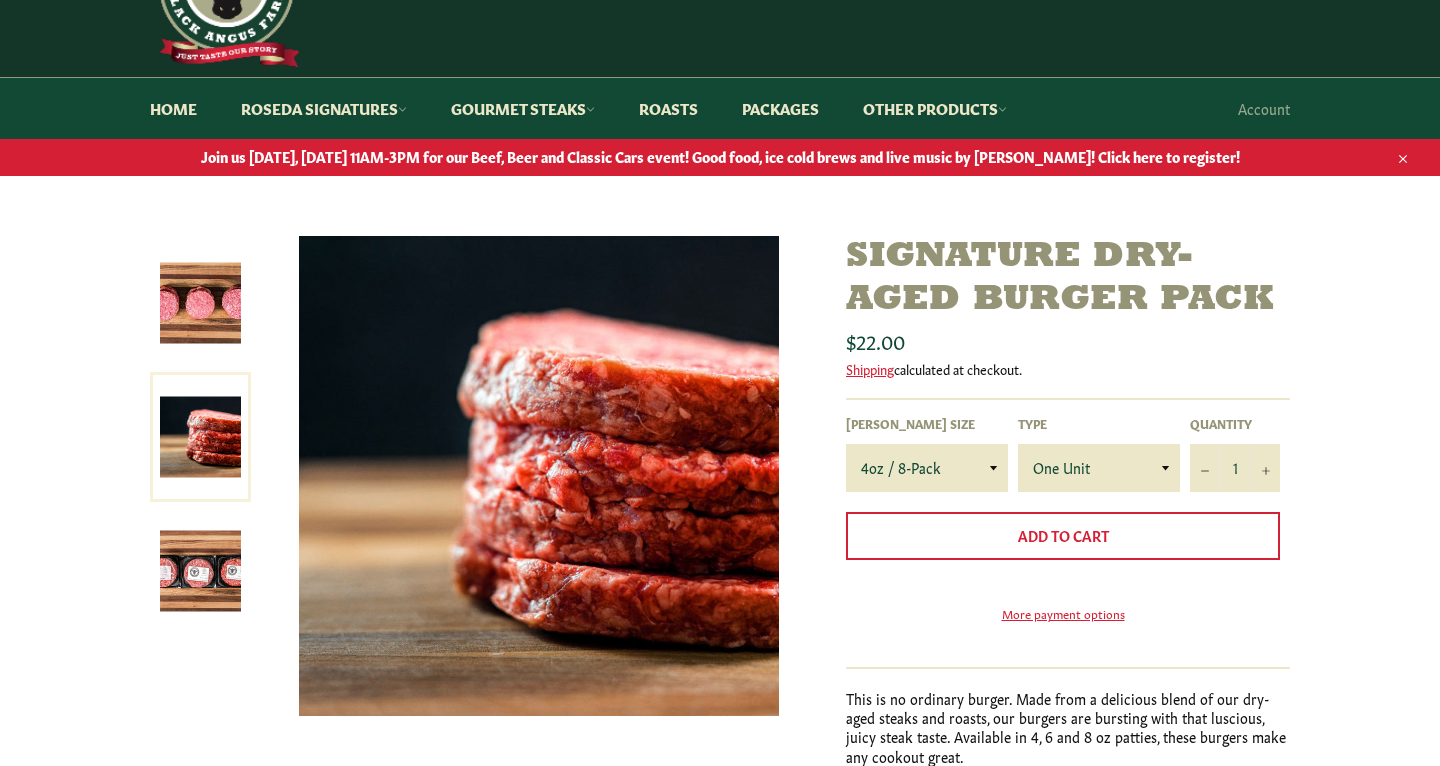 click at bounding box center [200, 571] 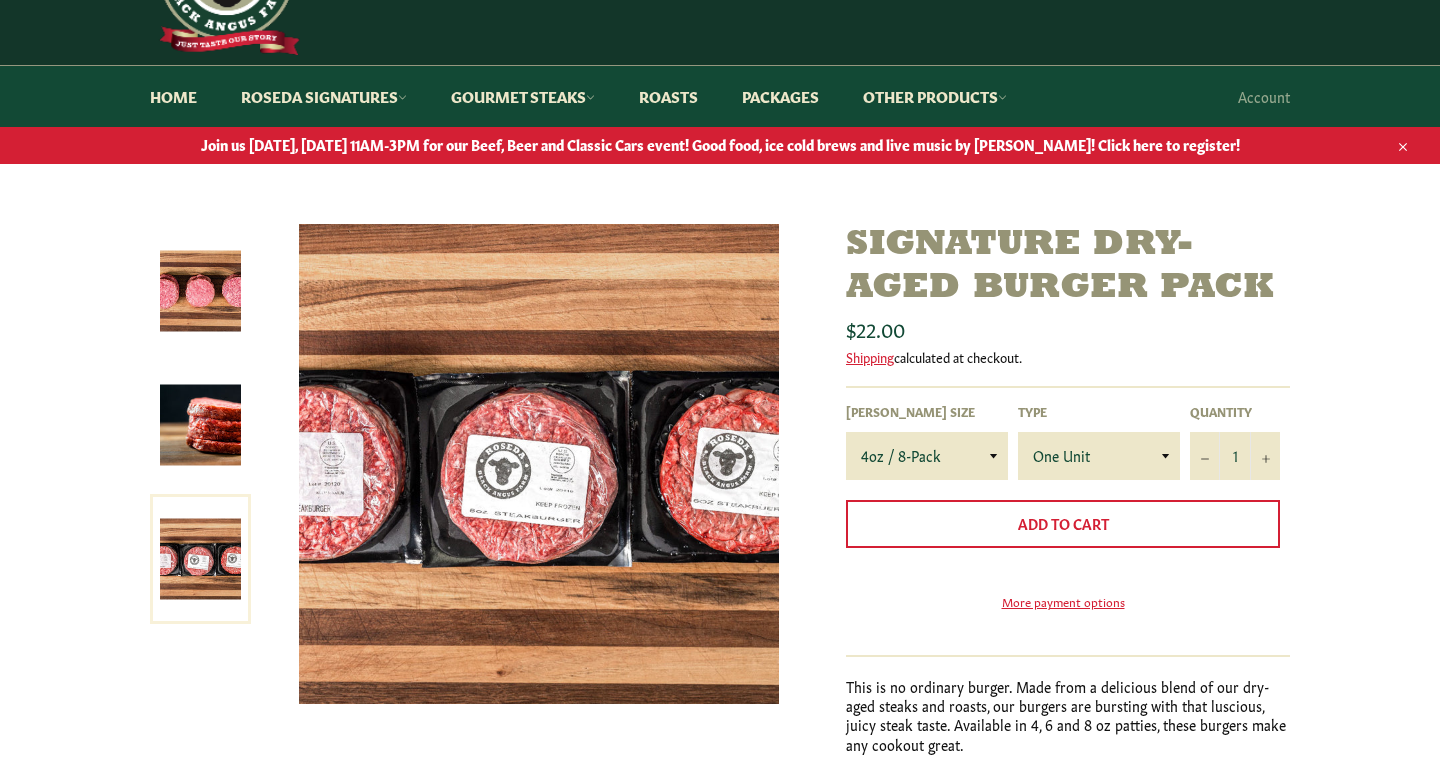 scroll, scrollTop: 176, scrollLeft: 0, axis: vertical 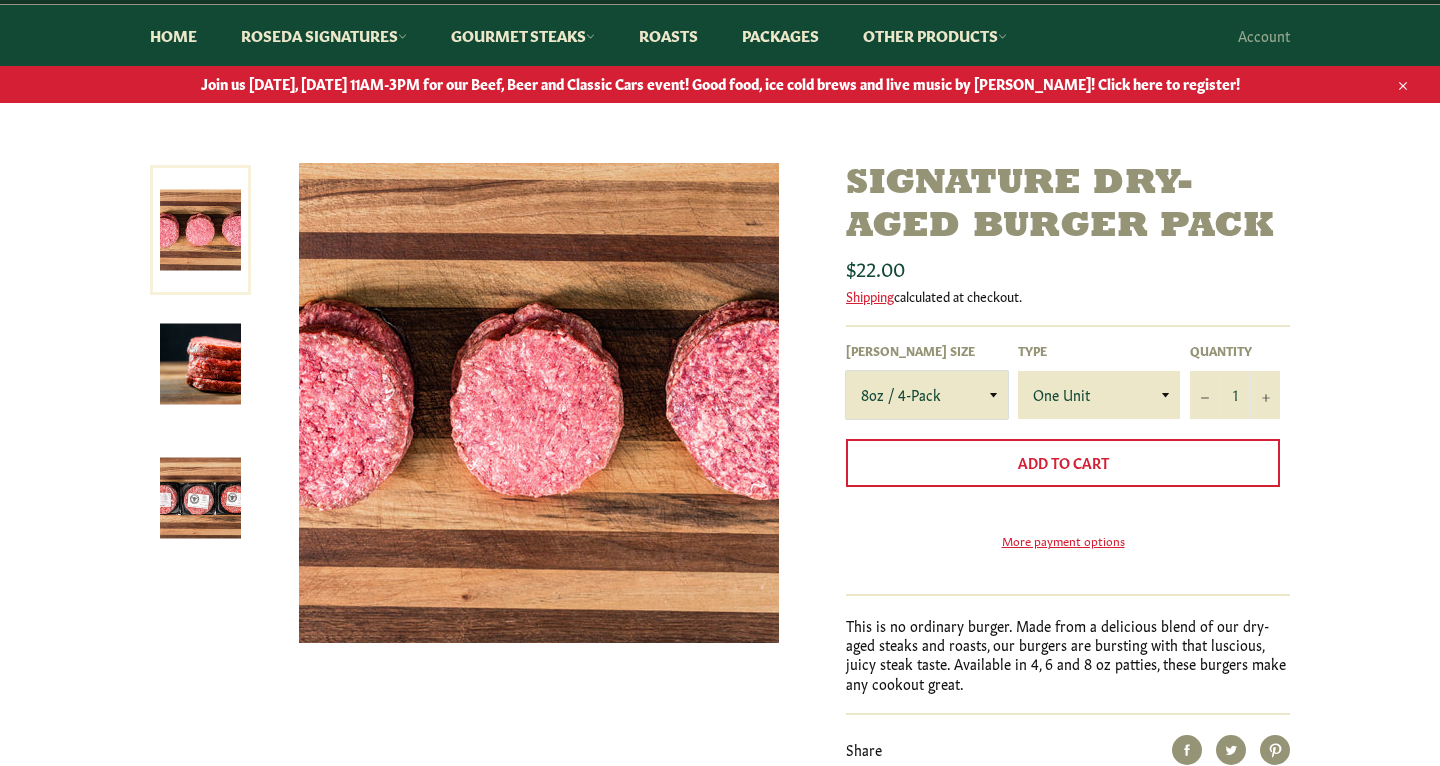 select on "6oz / 4-Pack" 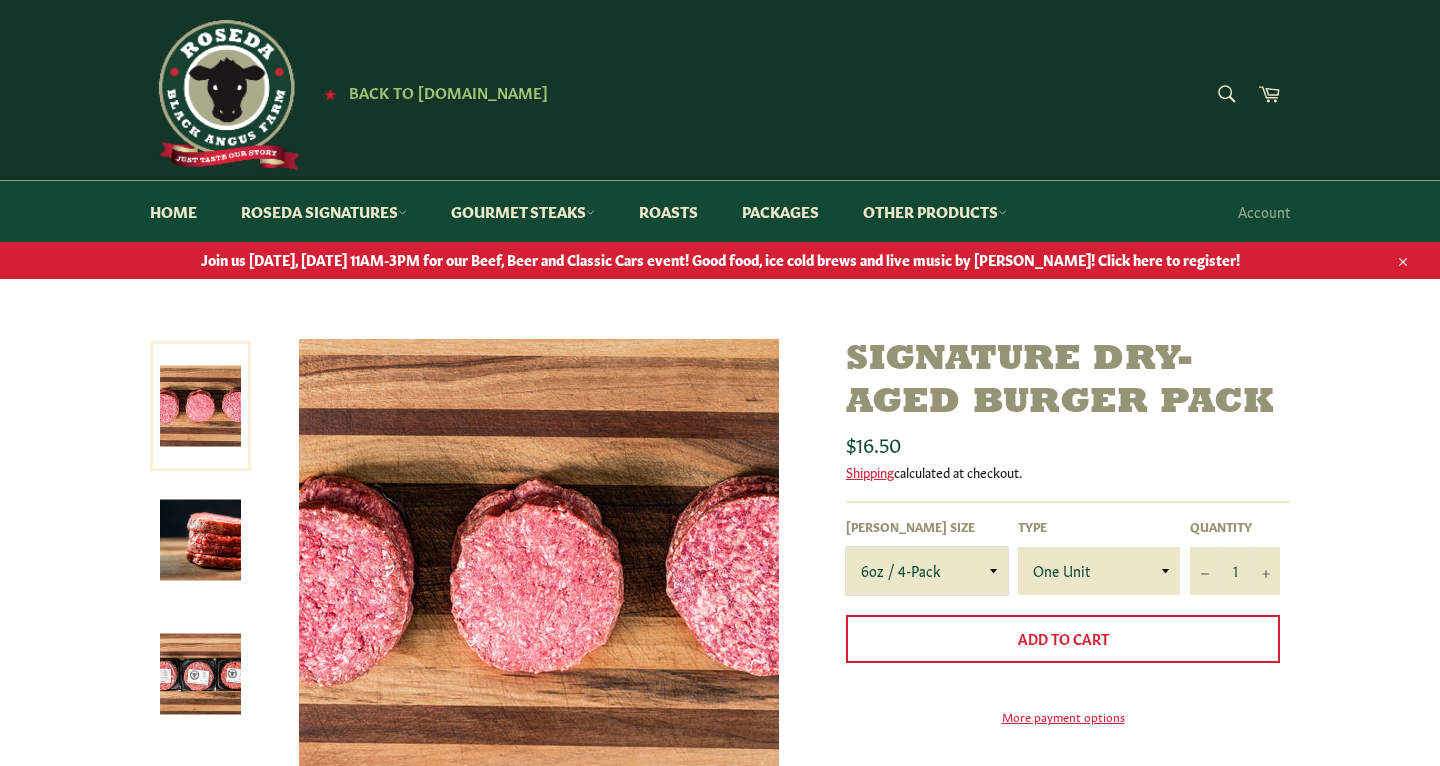 scroll, scrollTop: 0, scrollLeft: 0, axis: both 